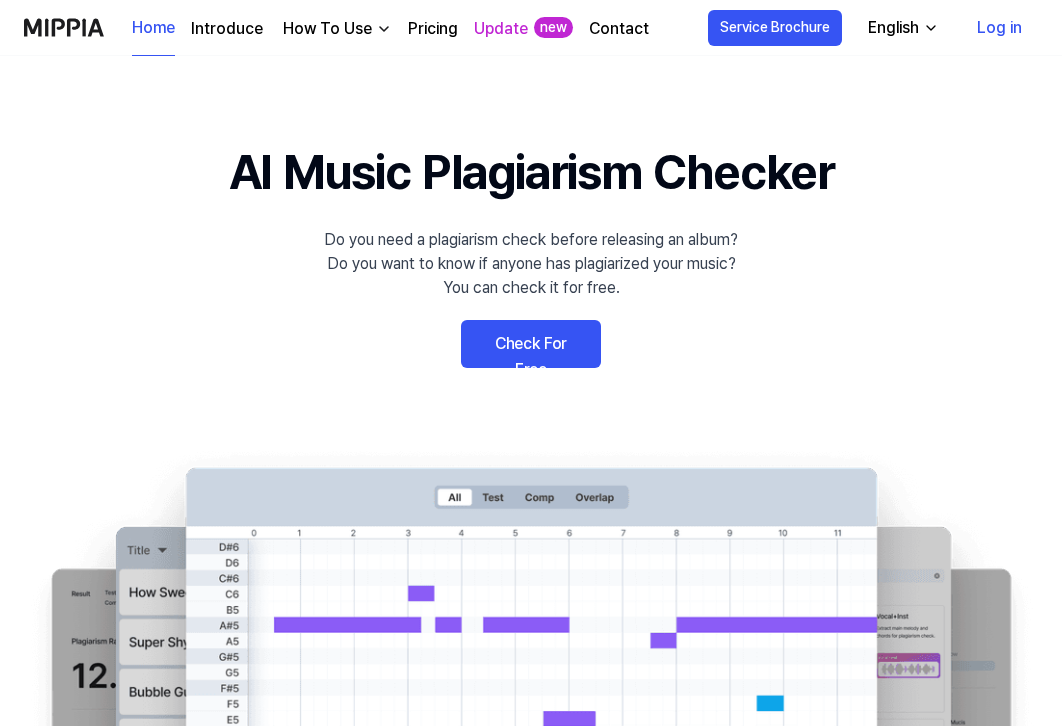 scroll, scrollTop: 0, scrollLeft: 0, axis: both 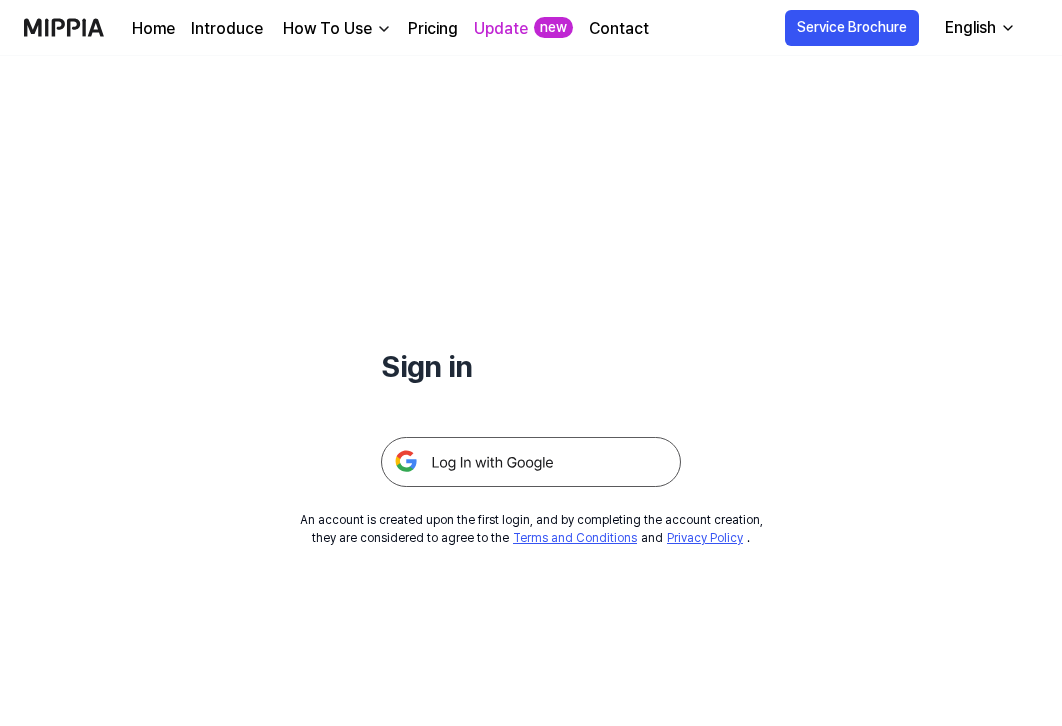 click at bounding box center [531, 462] 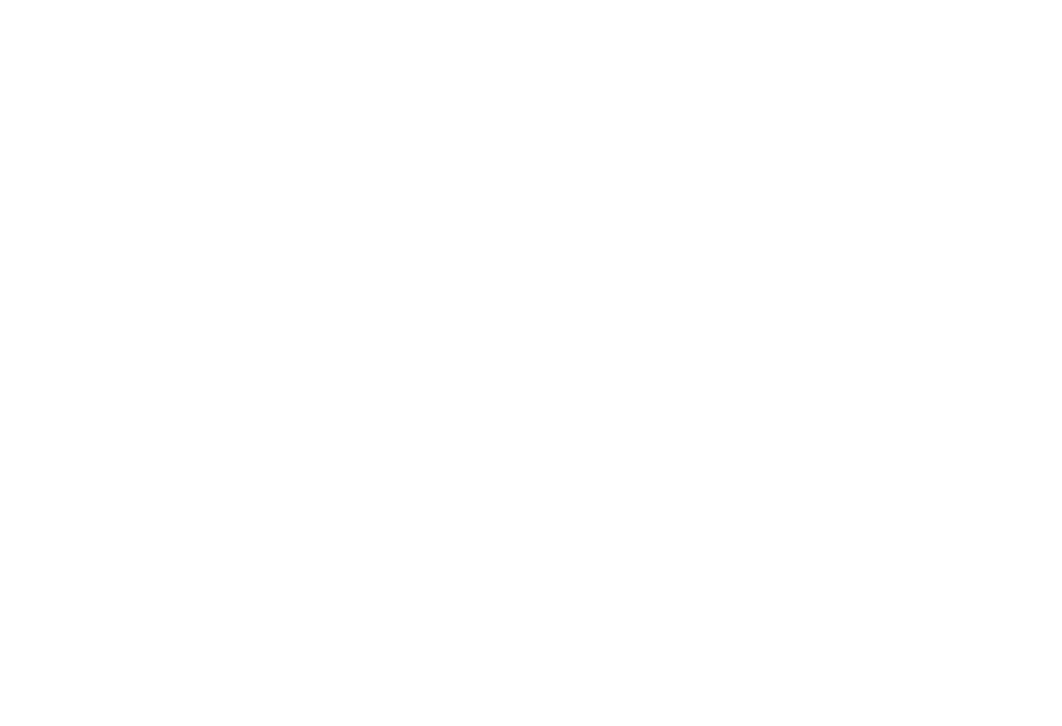 scroll, scrollTop: 0, scrollLeft: 0, axis: both 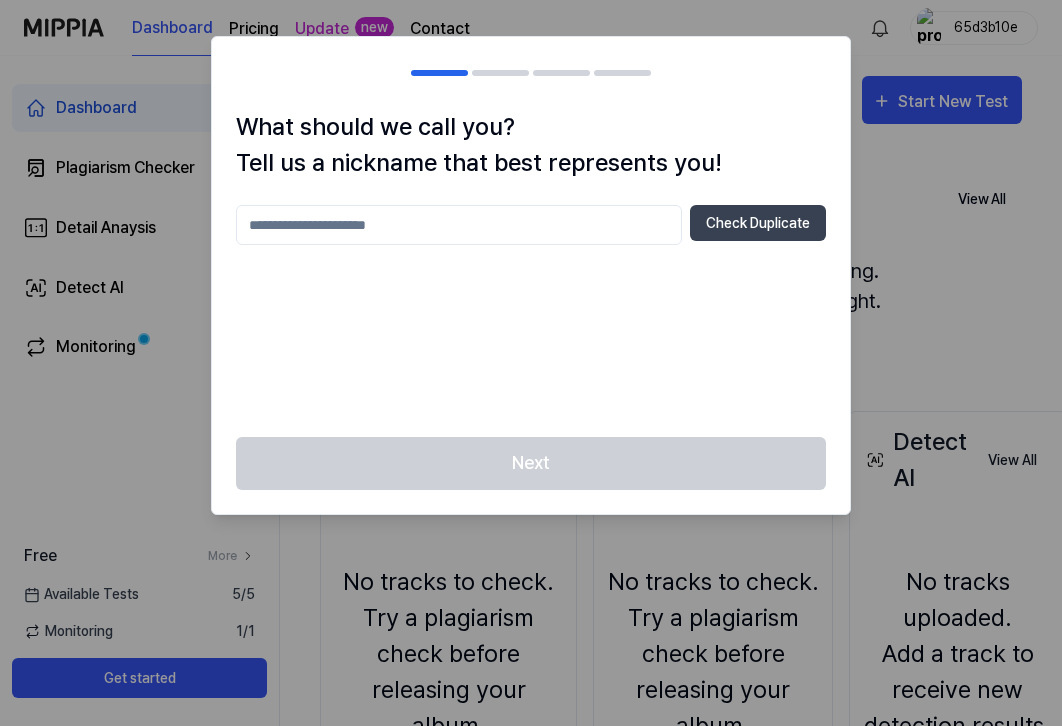 click at bounding box center [459, 225] 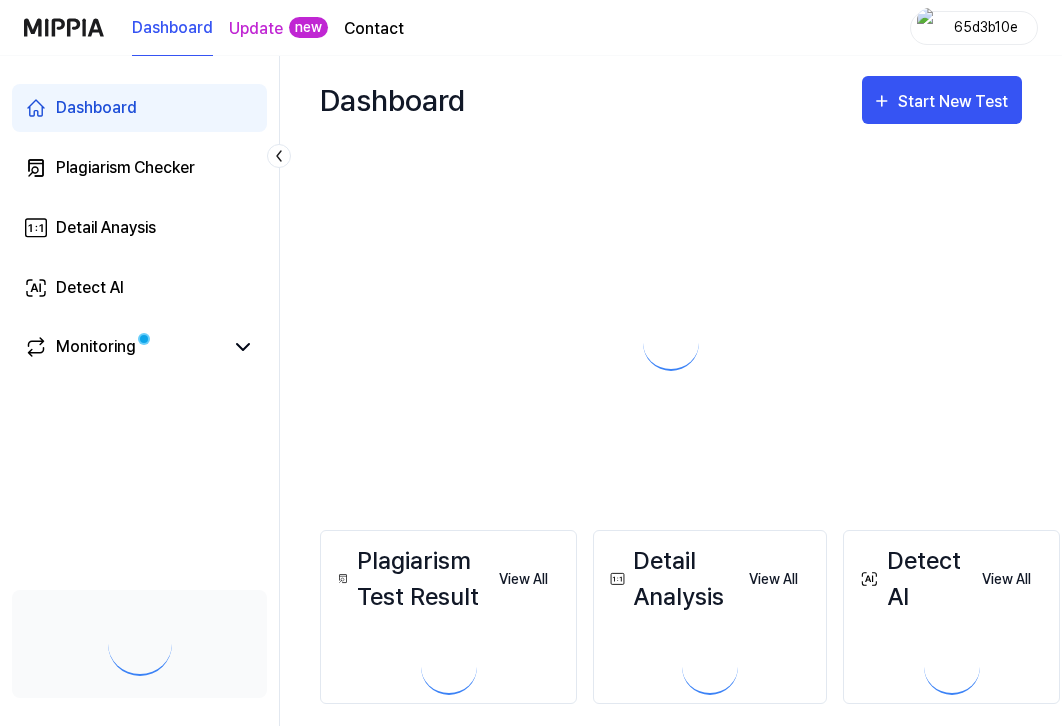 scroll, scrollTop: 0, scrollLeft: 0, axis: both 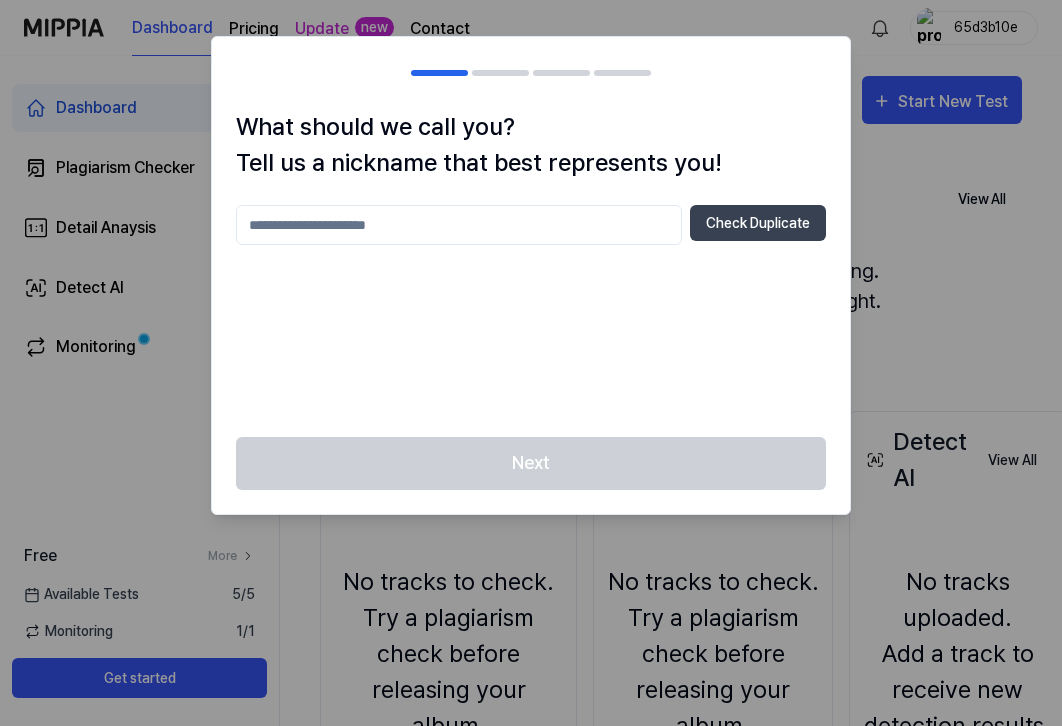 click at bounding box center [531, 363] 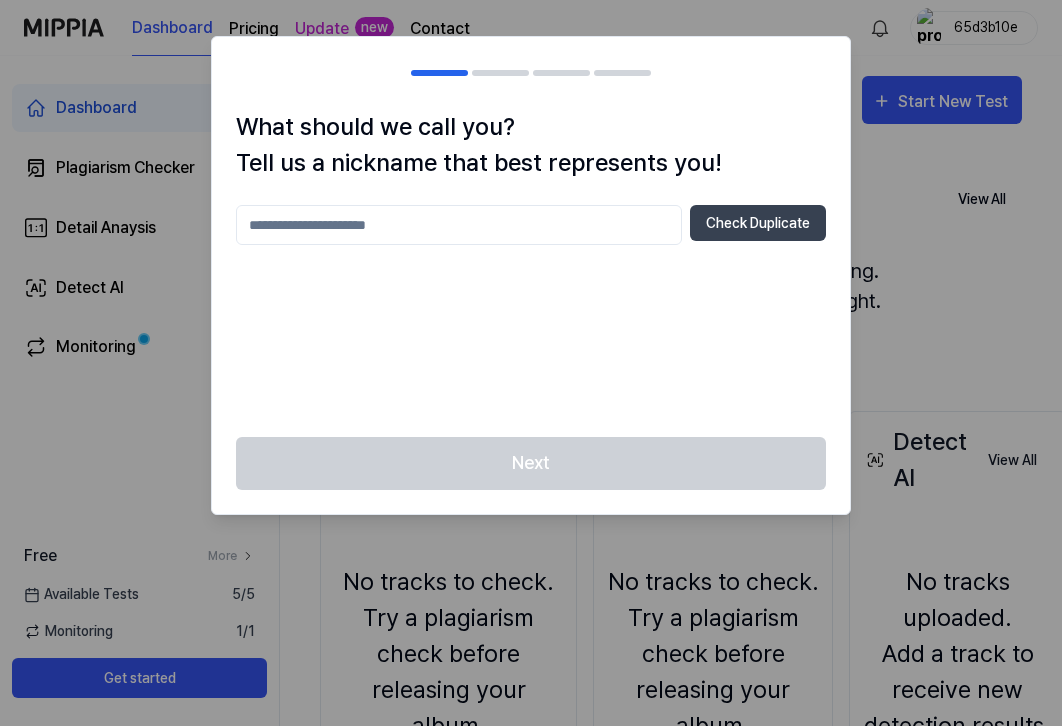 click at bounding box center (459, 225) 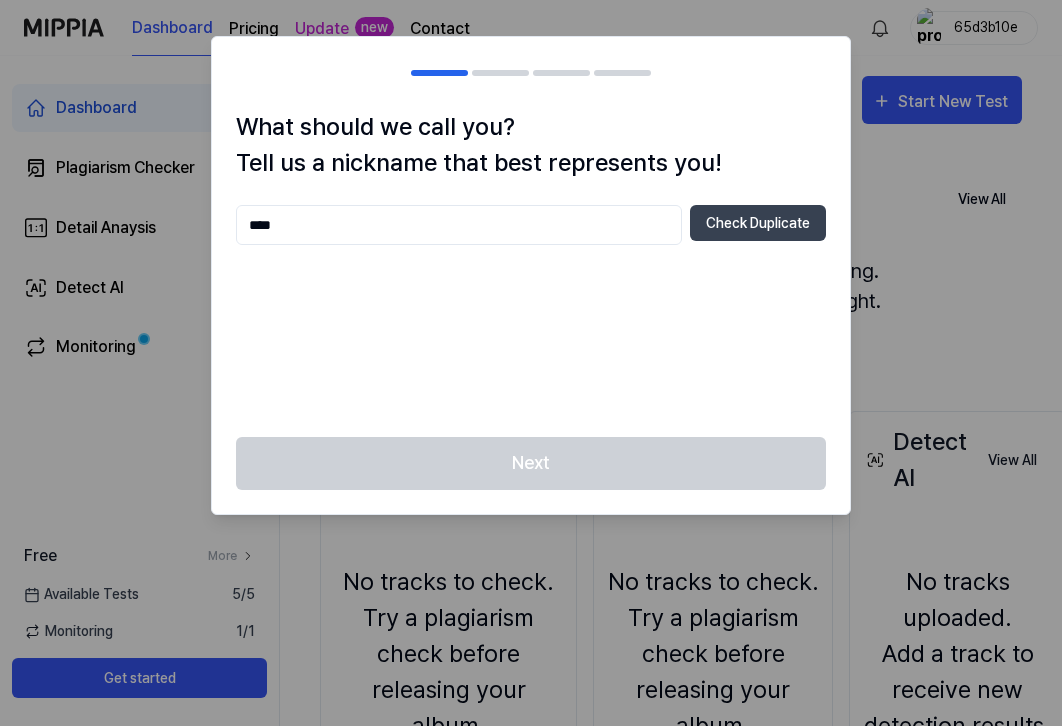 type on "****" 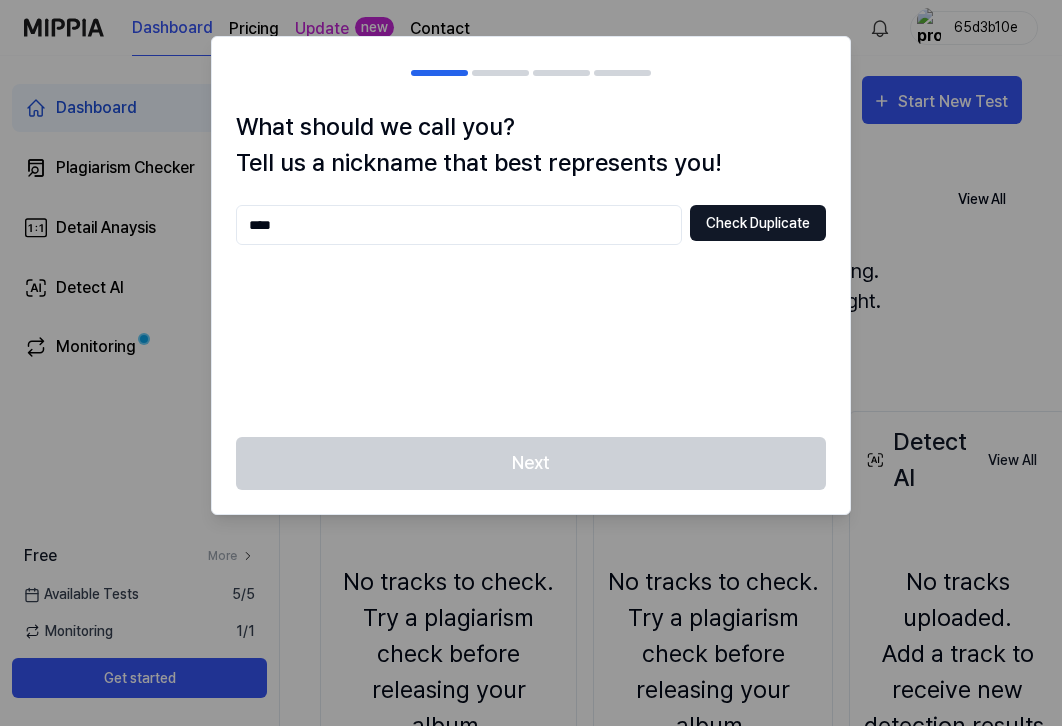 click on "Check Duplicate" at bounding box center (758, 223) 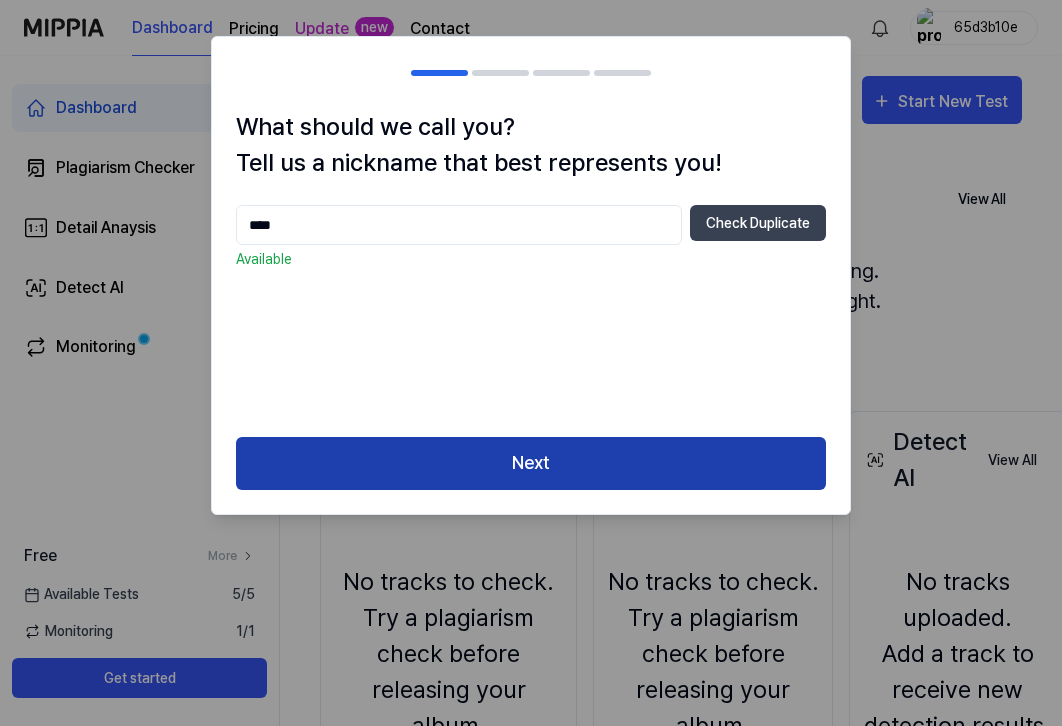 click on "Next" at bounding box center [531, 463] 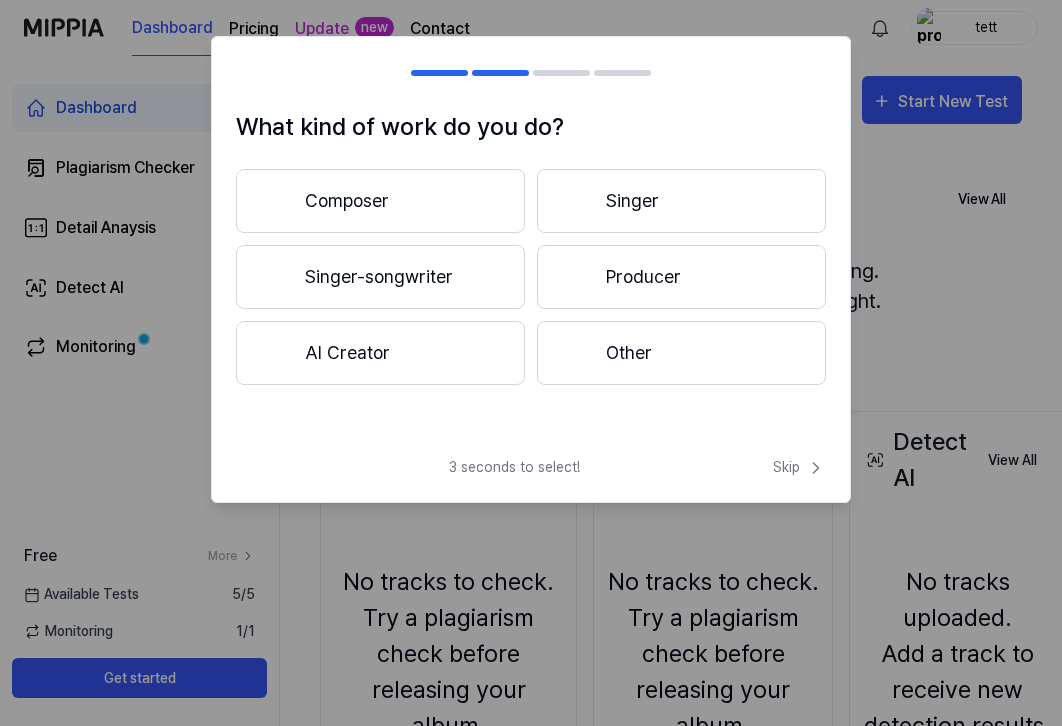 click on "Other" at bounding box center (681, 353) 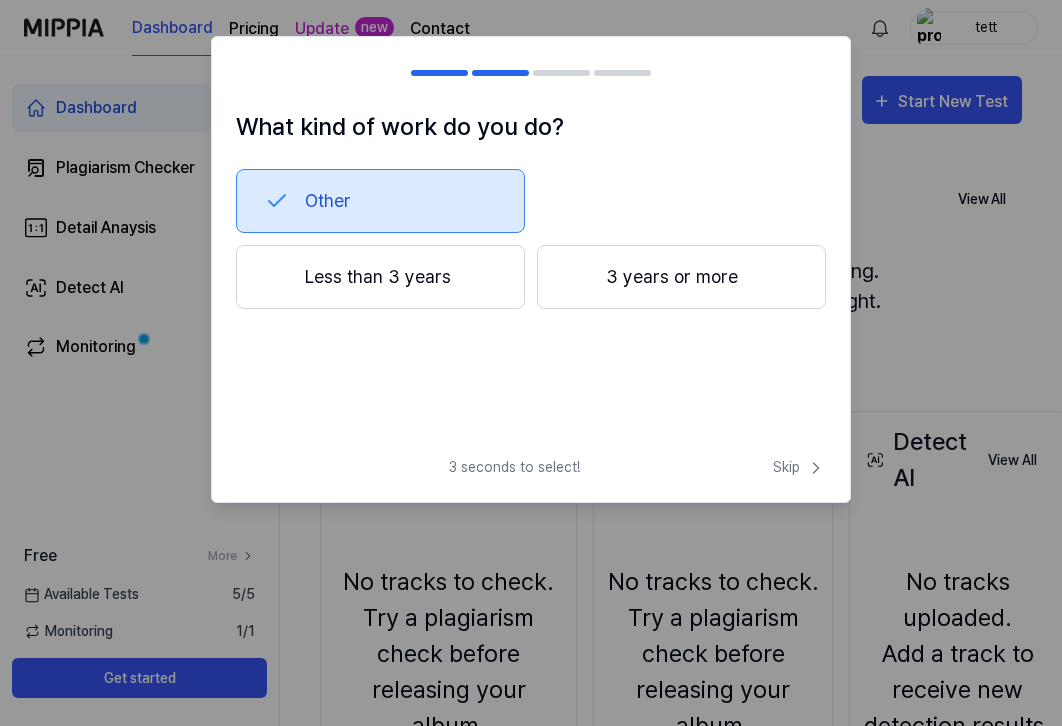 click on "Less than 3 years" at bounding box center (380, 277) 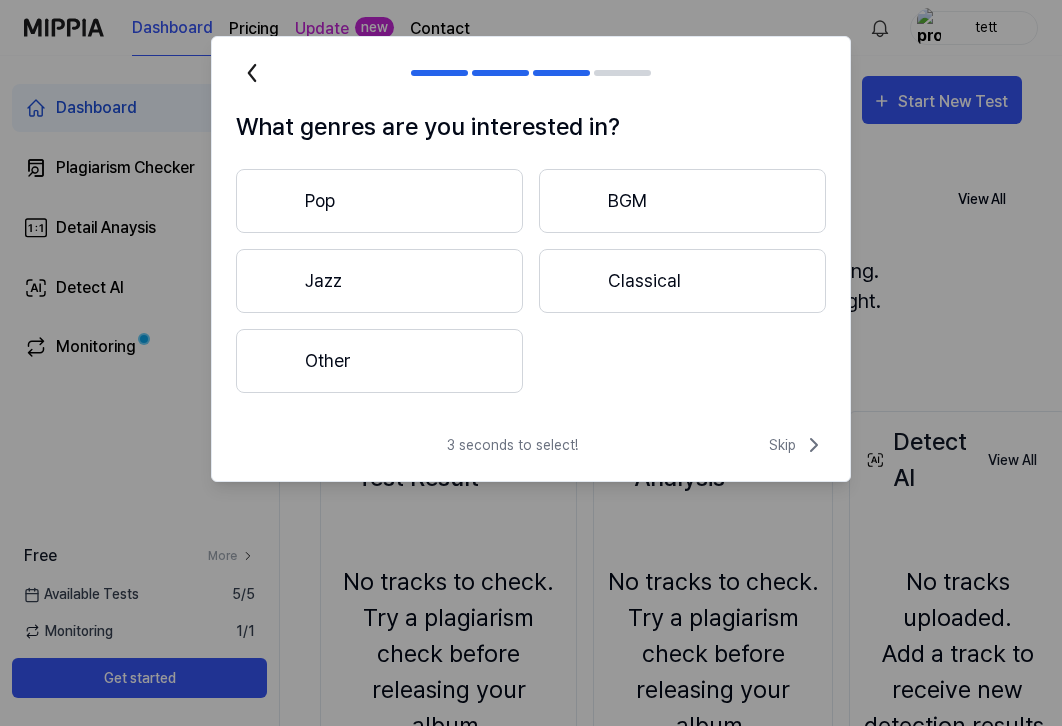 click on "Other" at bounding box center [379, 361] 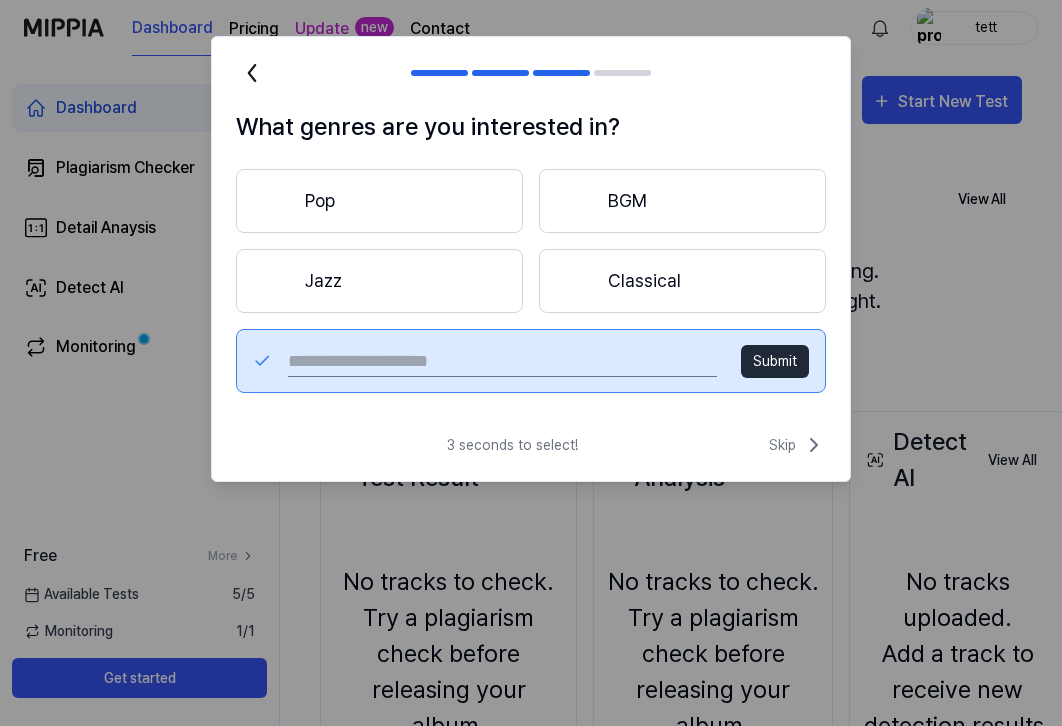 click on "Pop" at bounding box center (379, 201) 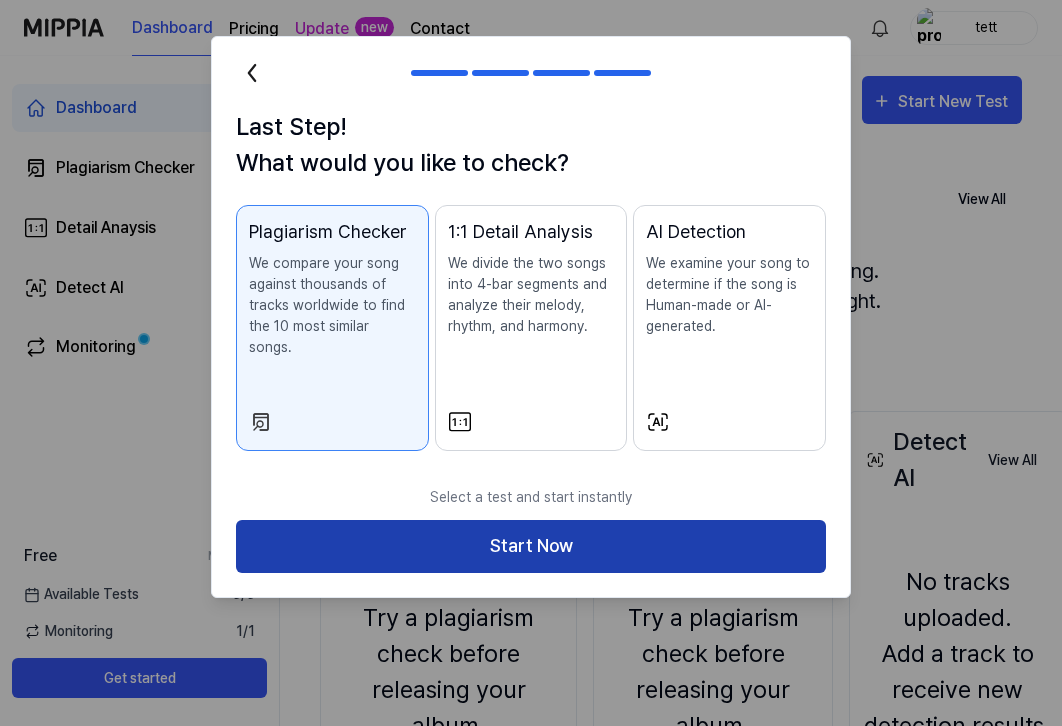 click on "Start Now" at bounding box center [531, 546] 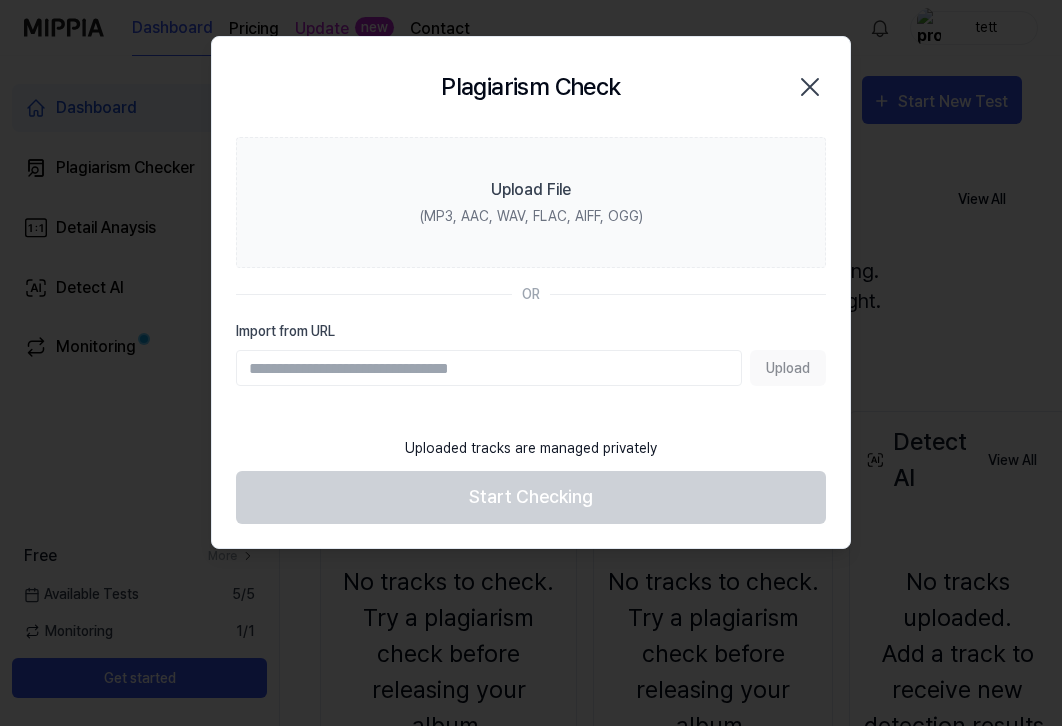 click 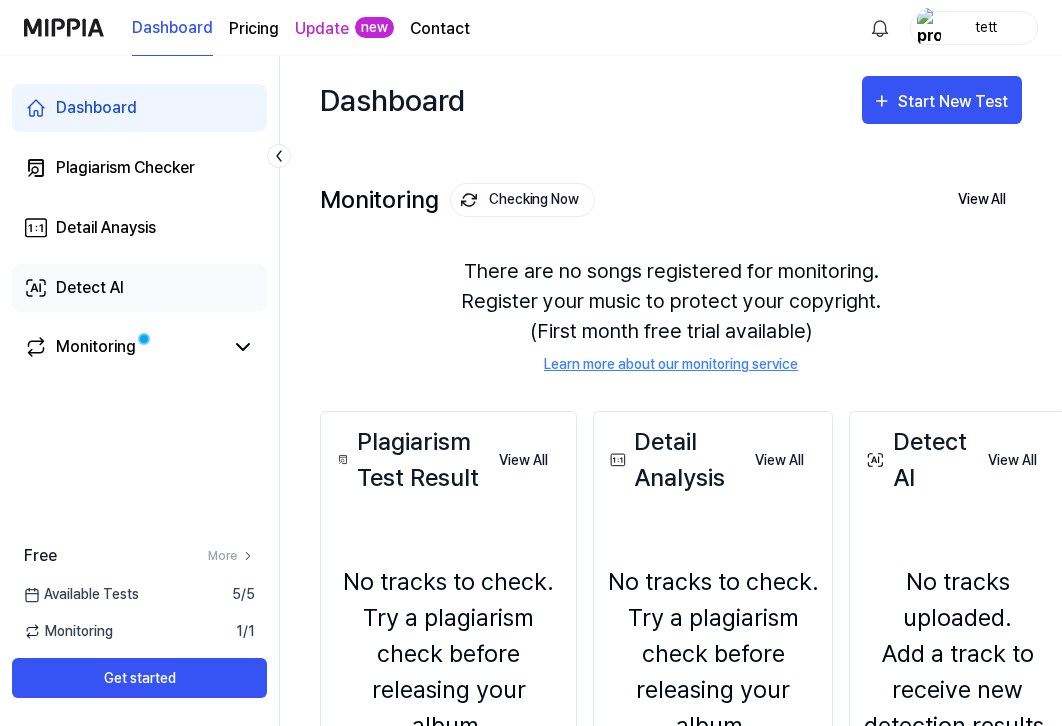 click on "Detect AI" at bounding box center [90, 288] 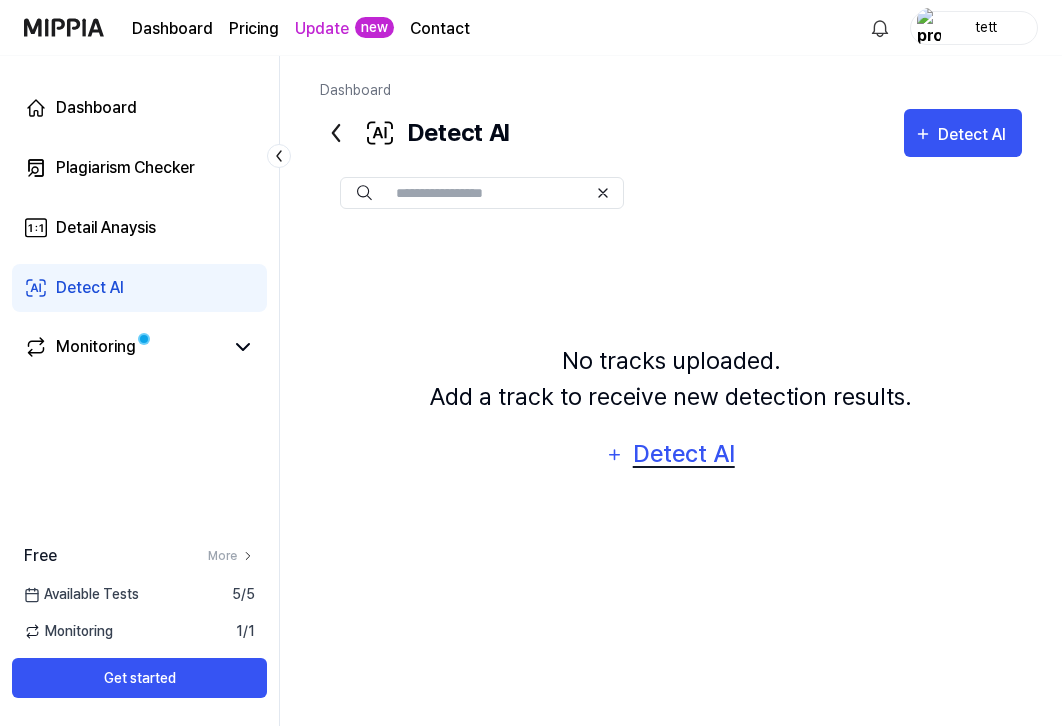 click on "Detect AI" at bounding box center (683, 454) 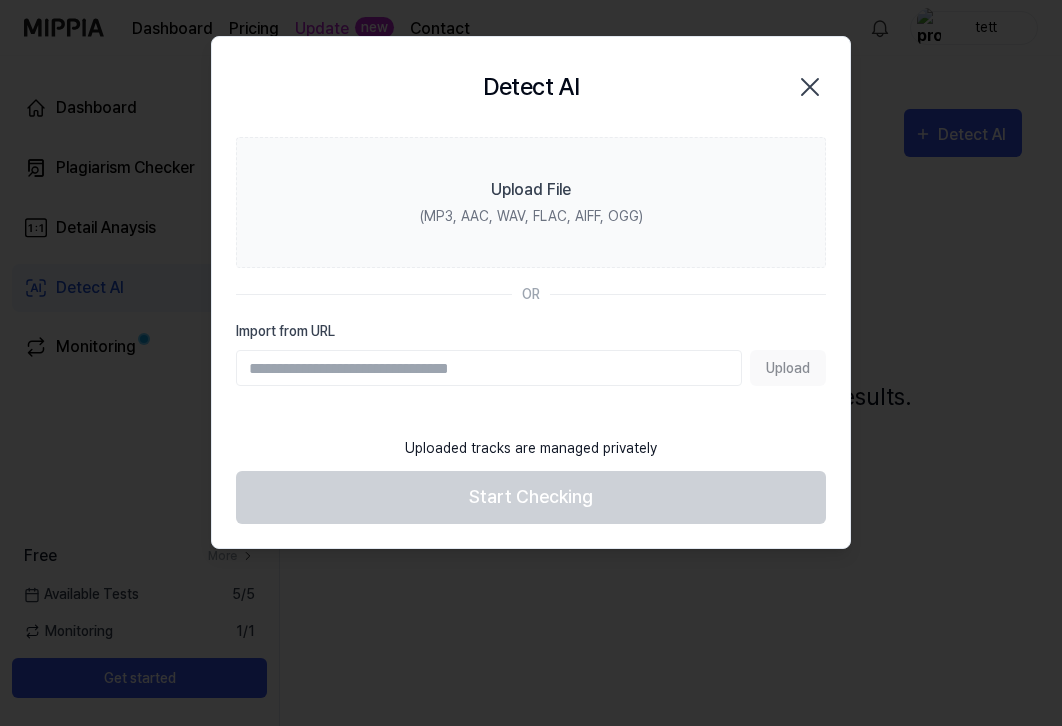 click on "Import from URL" at bounding box center (489, 368) 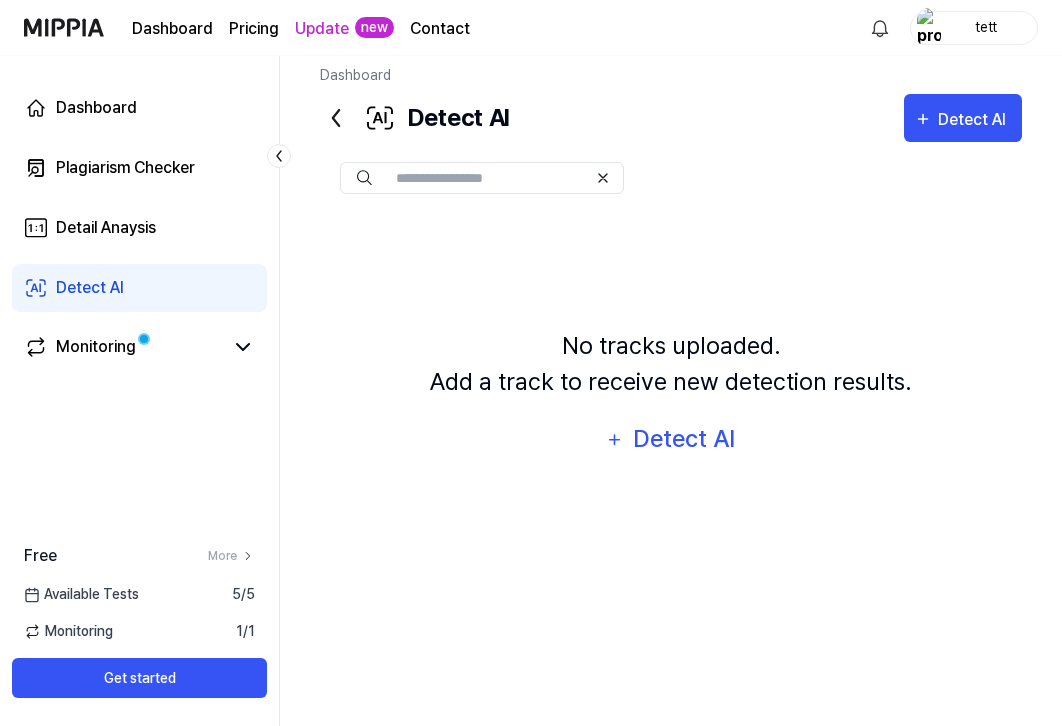 scroll, scrollTop: 0, scrollLeft: 0, axis: both 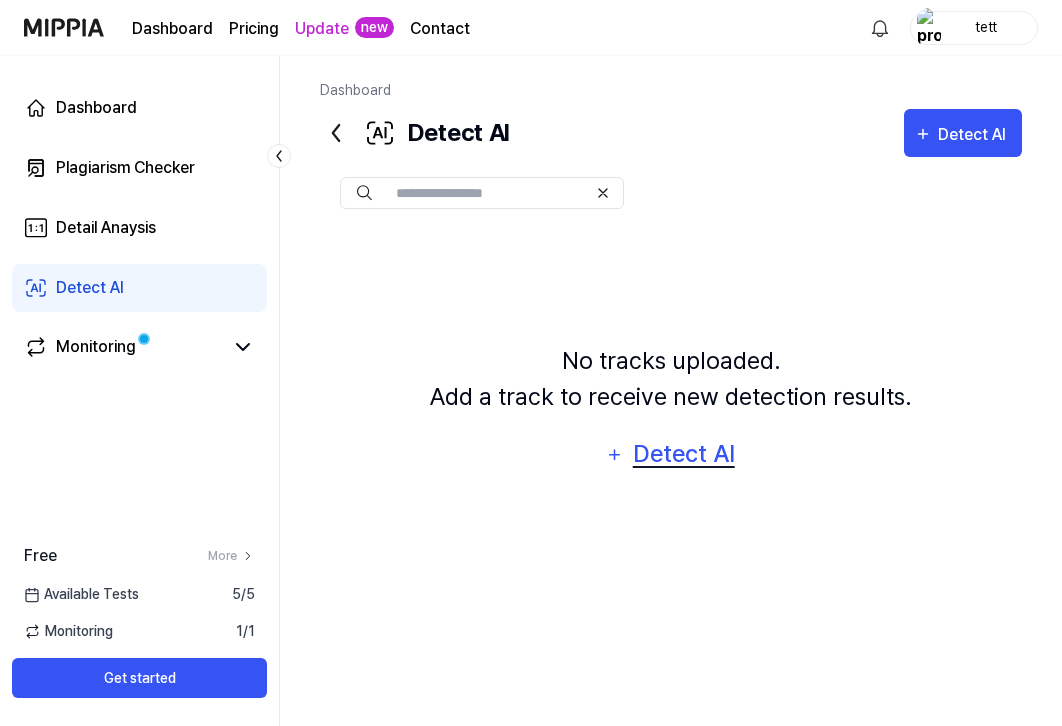 click on "Detect AI" at bounding box center (683, 454) 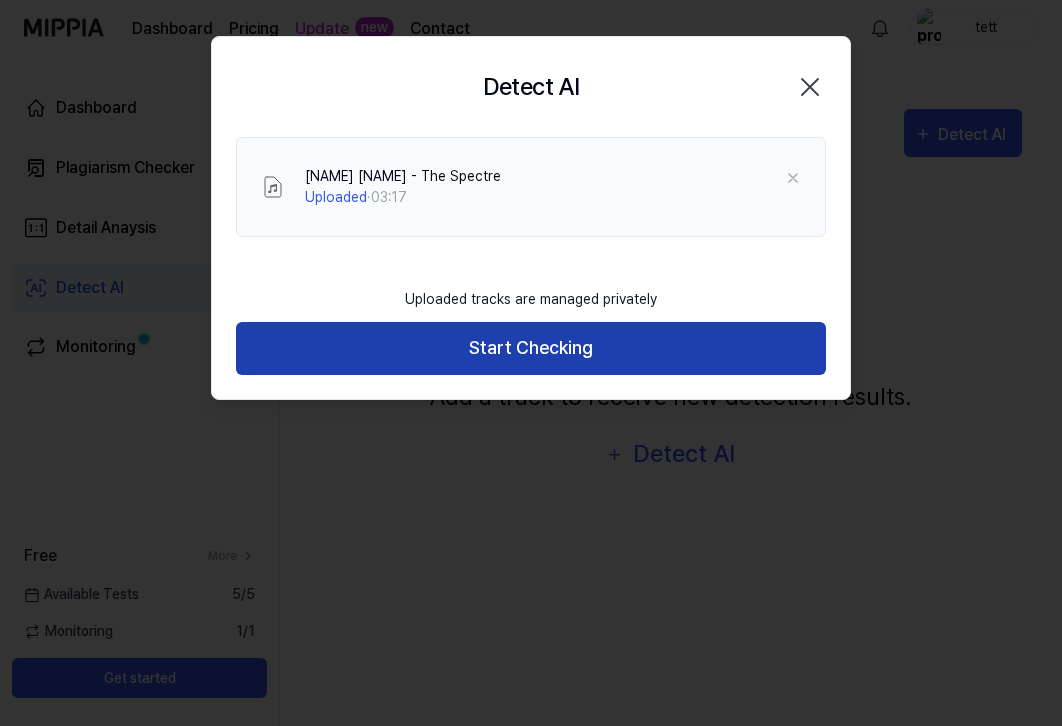 click on "Start Checking" at bounding box center [531, 348] 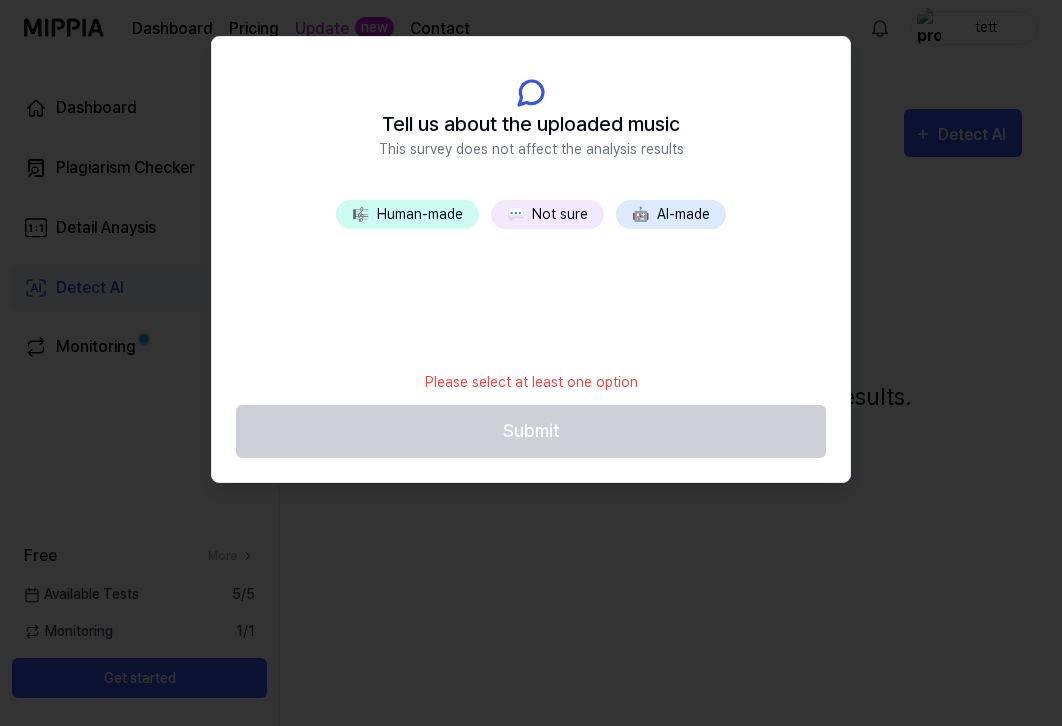 click on "Please select at least one option Submit" at bounding box center (531, 409) 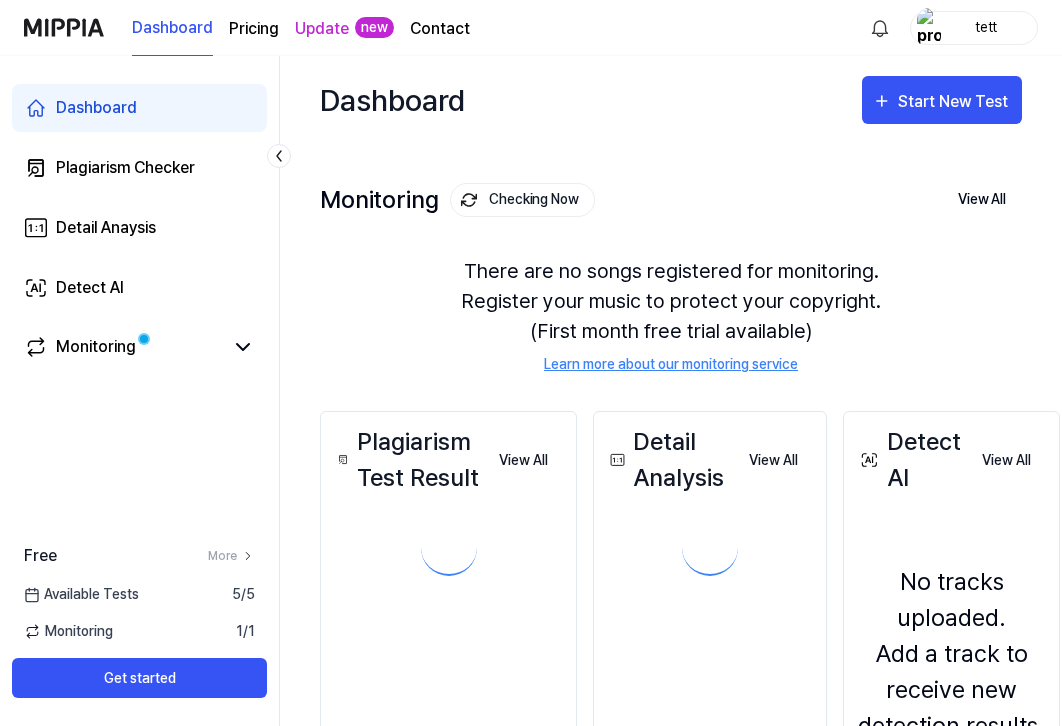 click on "Dashboard Plagiarism Checker Detail Anaysis Detect AI Monitoring" at bounding box center (139, 228) 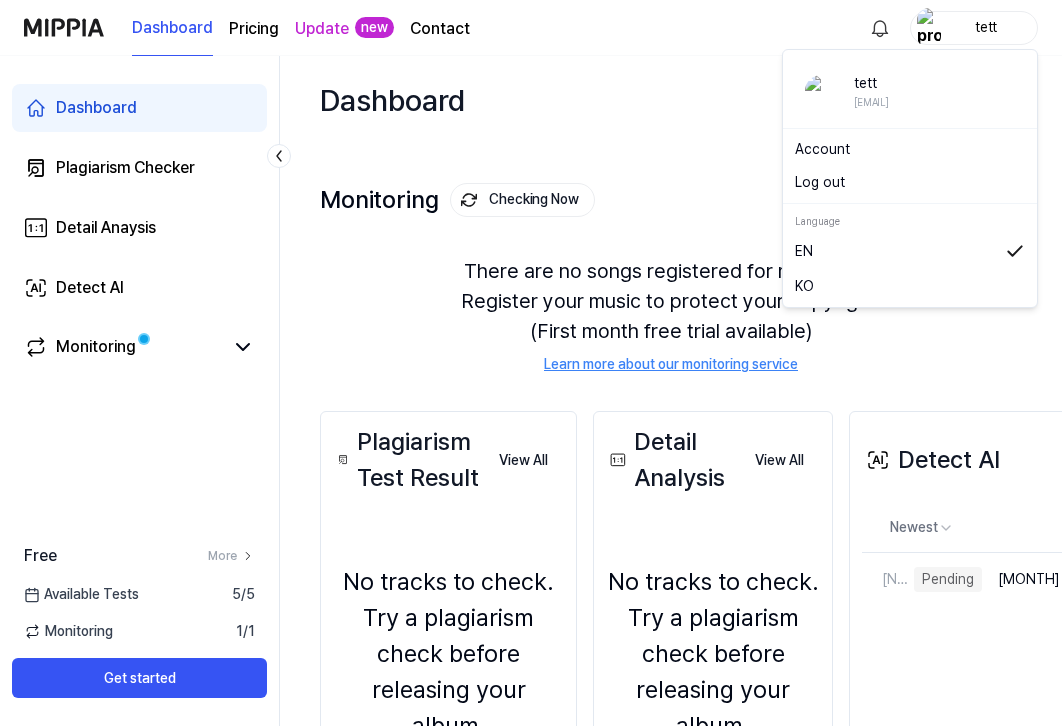 click on "tett" at bounding box center (986, 27) 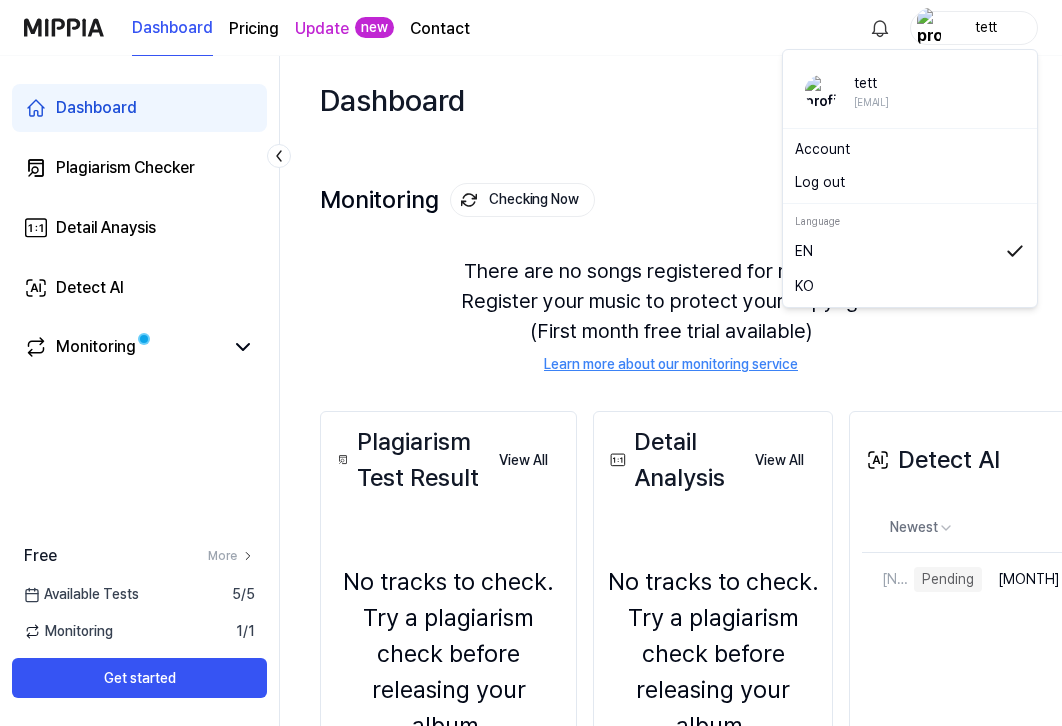 click on "Log out" at bounding box center (910, 182) 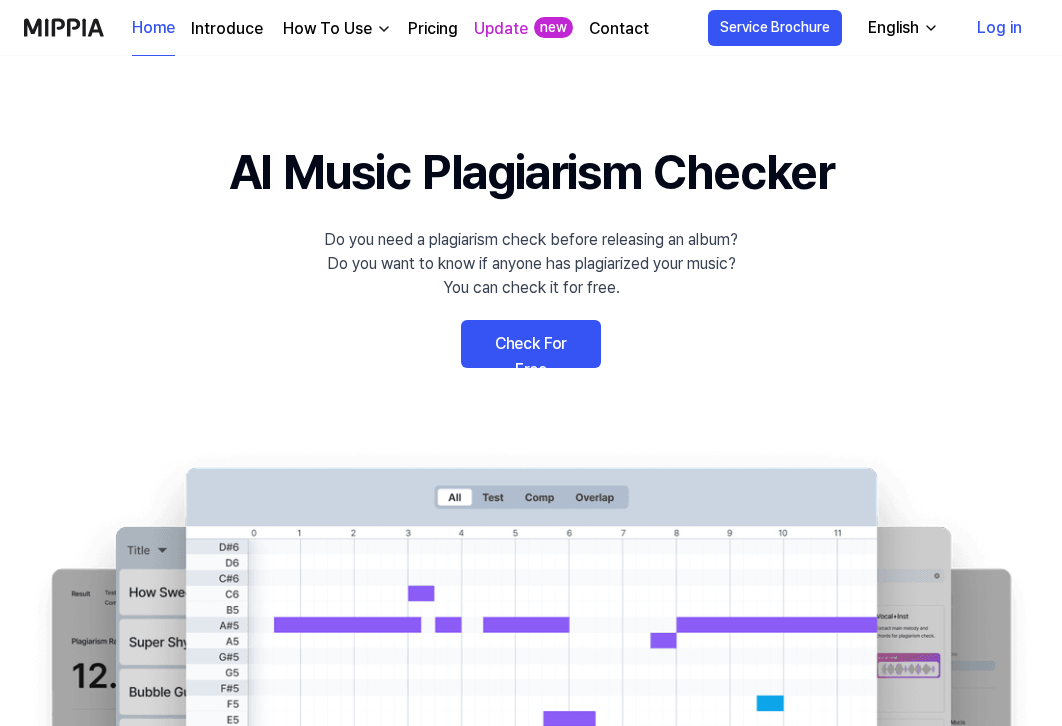 scroll, scrollTop: 0, scrollLeft: 0, axis: both 